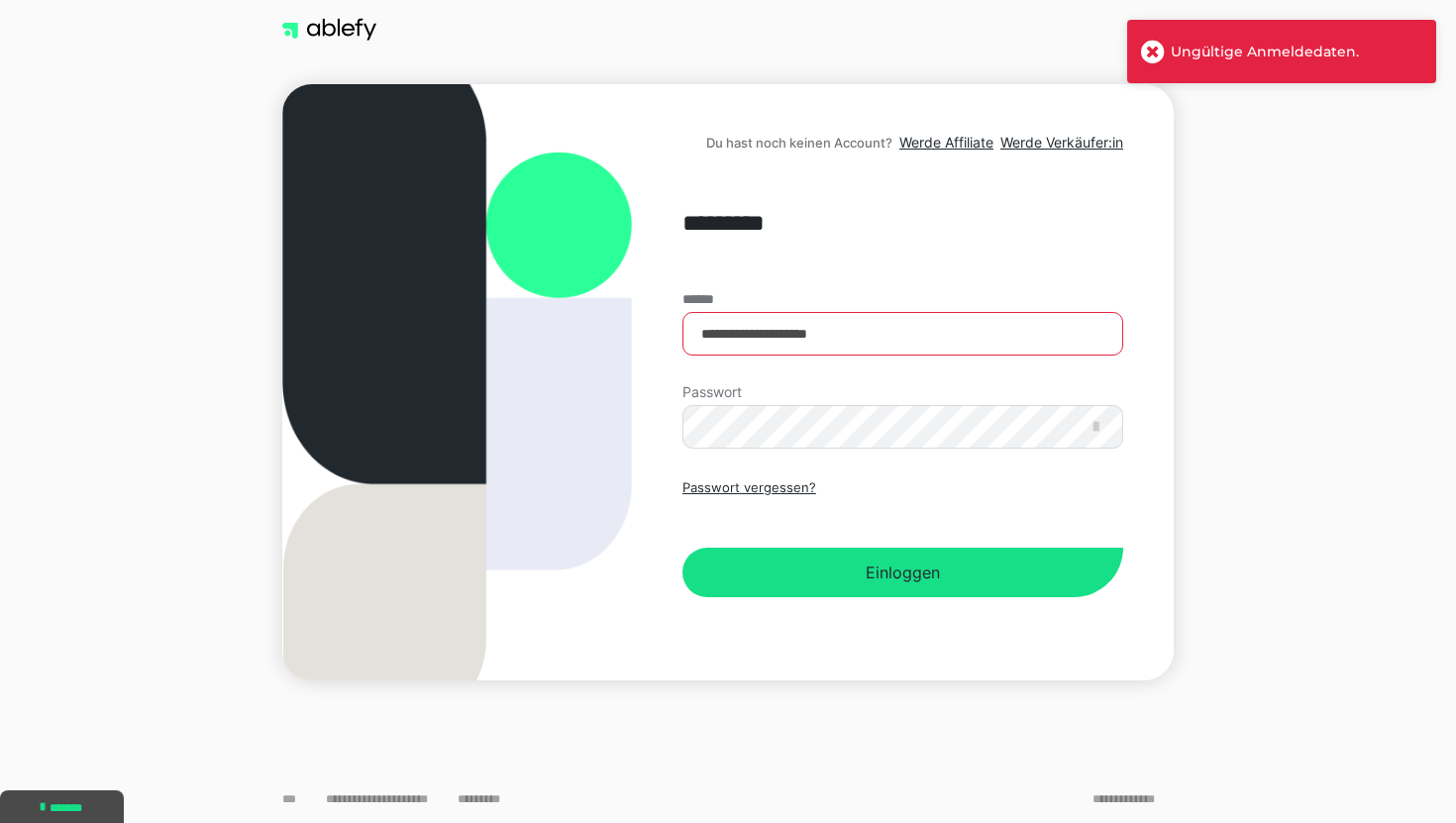 scroll, scrollTop: 0, scrollLeft: 0, axis: both 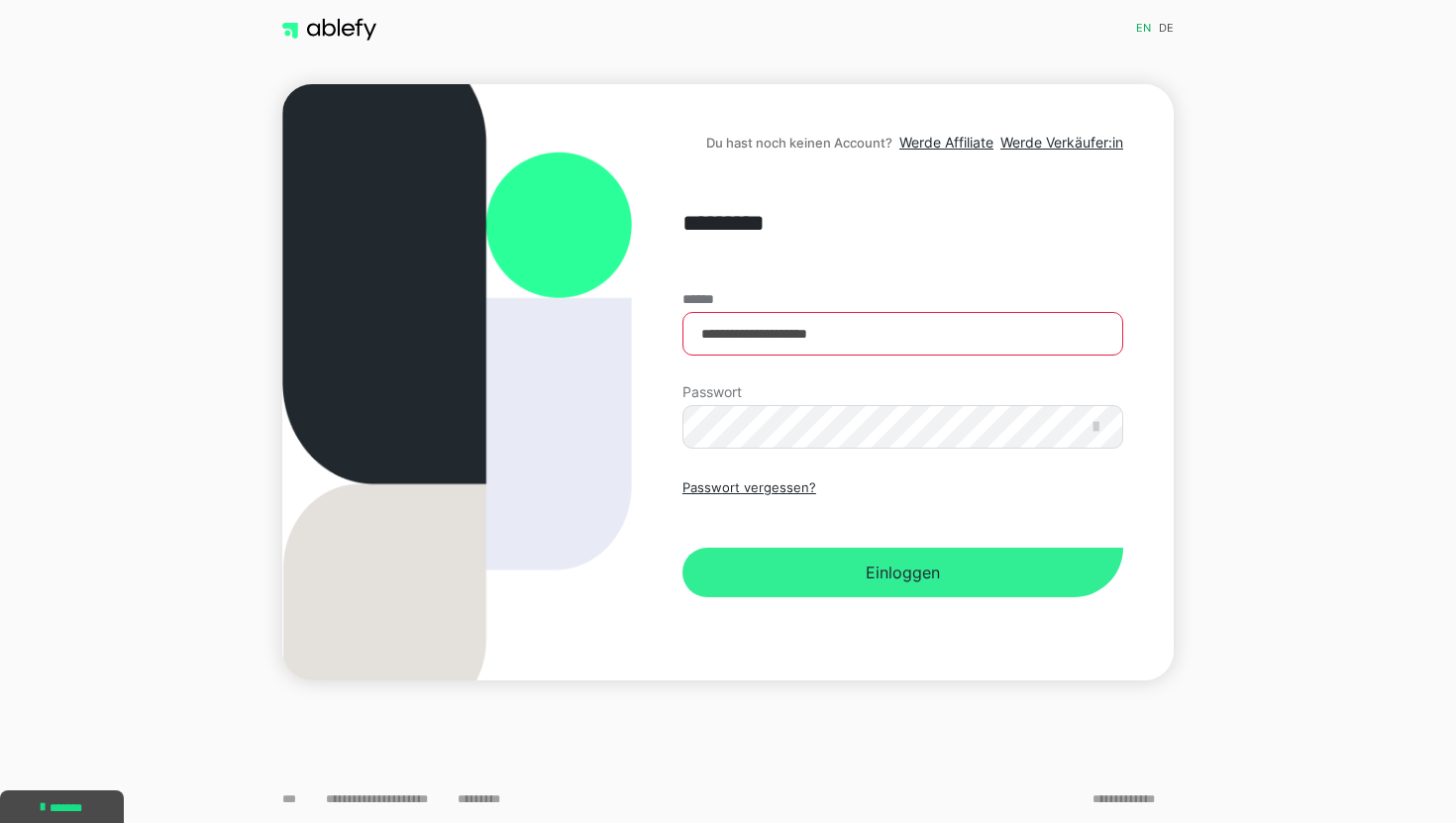click on "Einloggen" at bounding box center [902, 572] 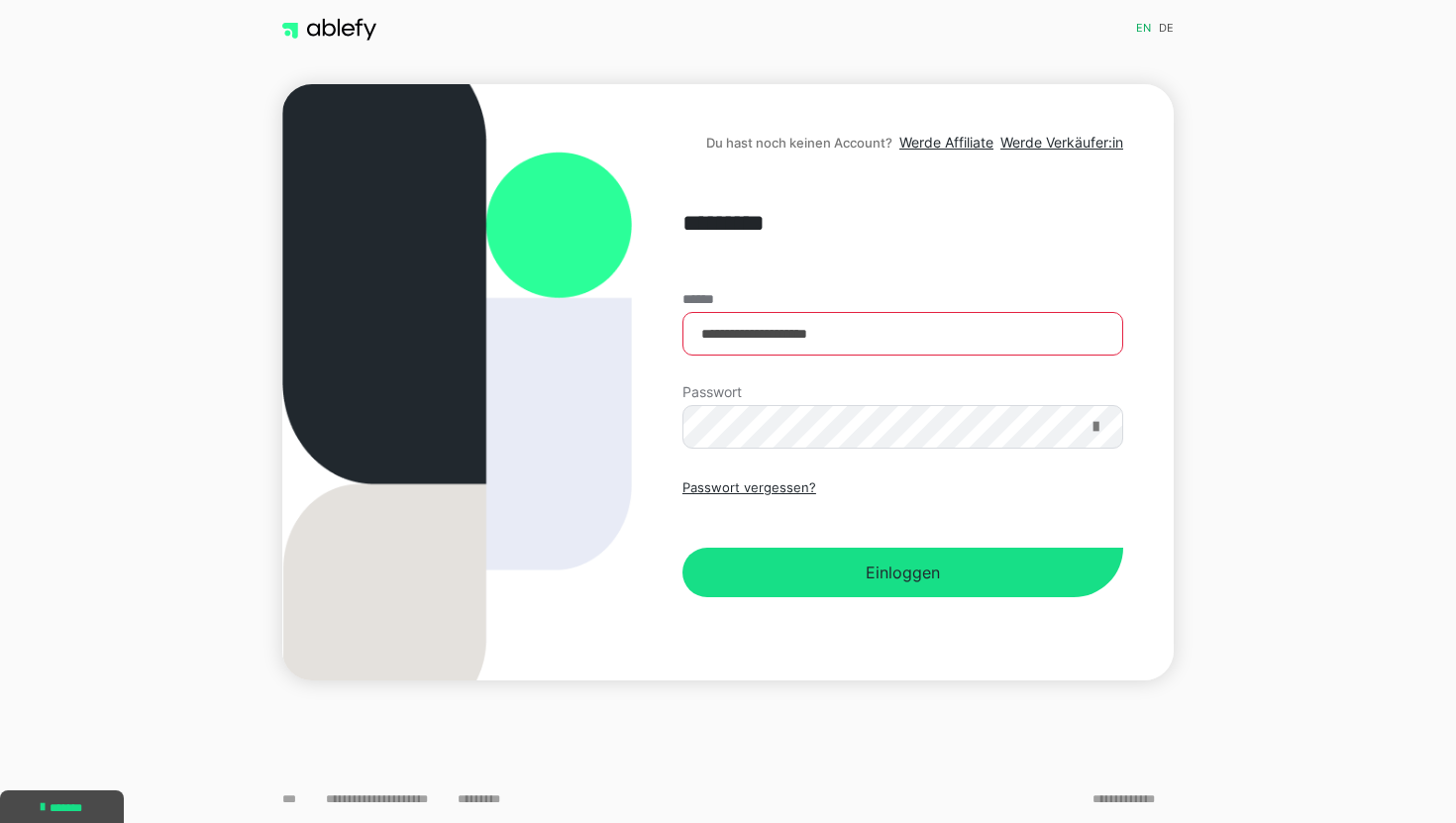 click at bounding box center [1095, 427] 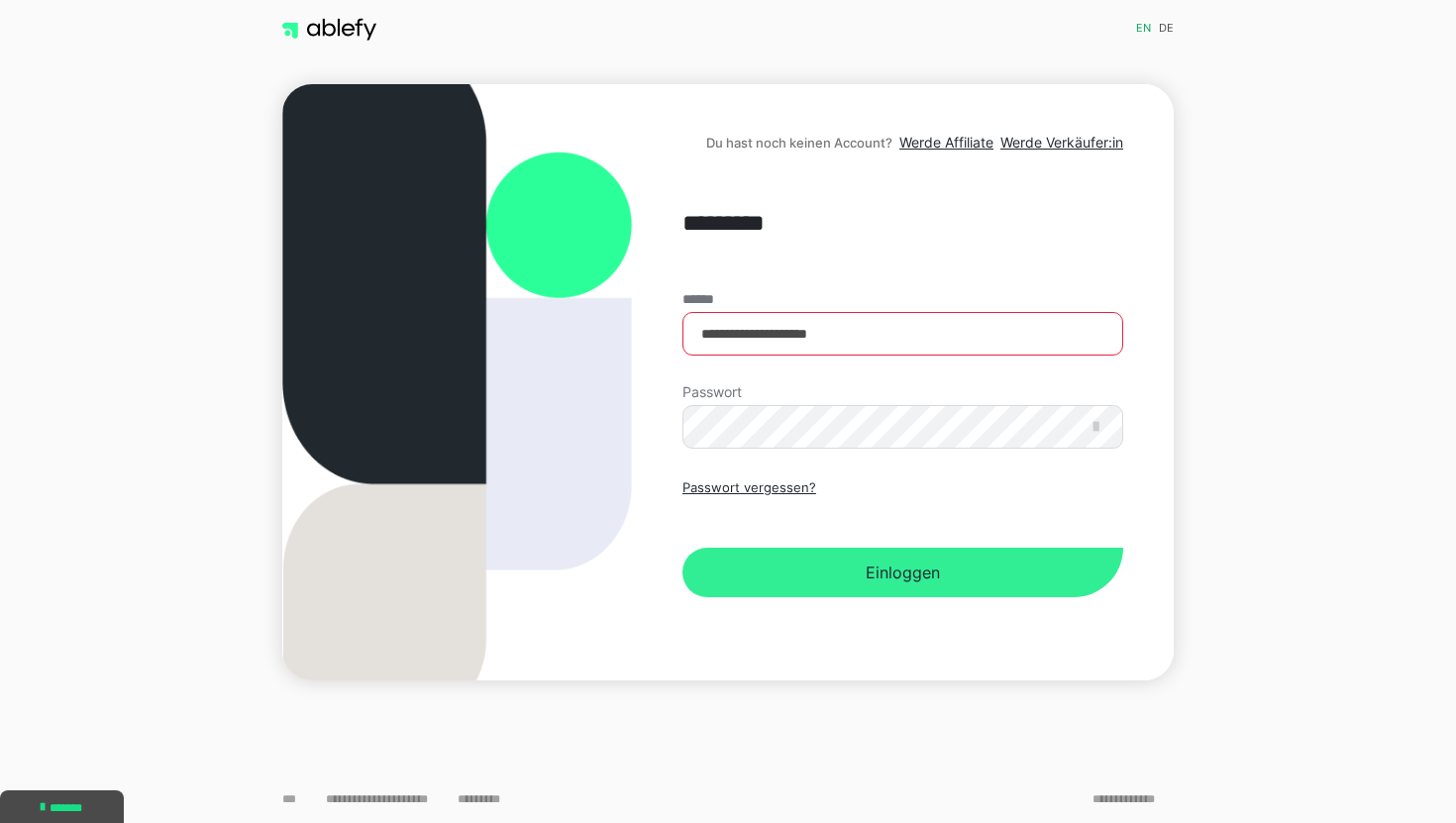 click on "Einloggen" at bounding box center (902, 572) 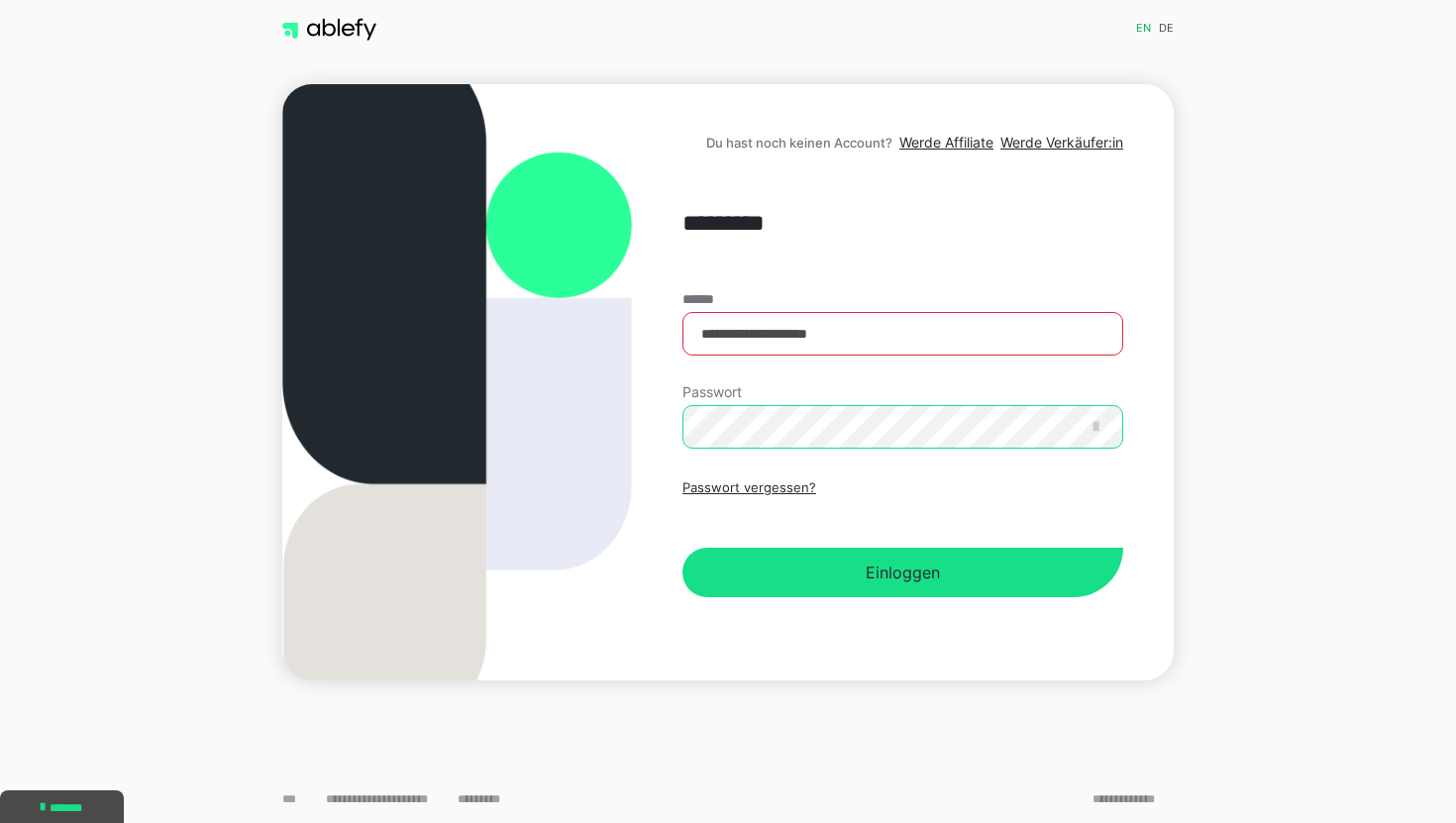 click on "Einloggen" at bounding box center [902, 572] 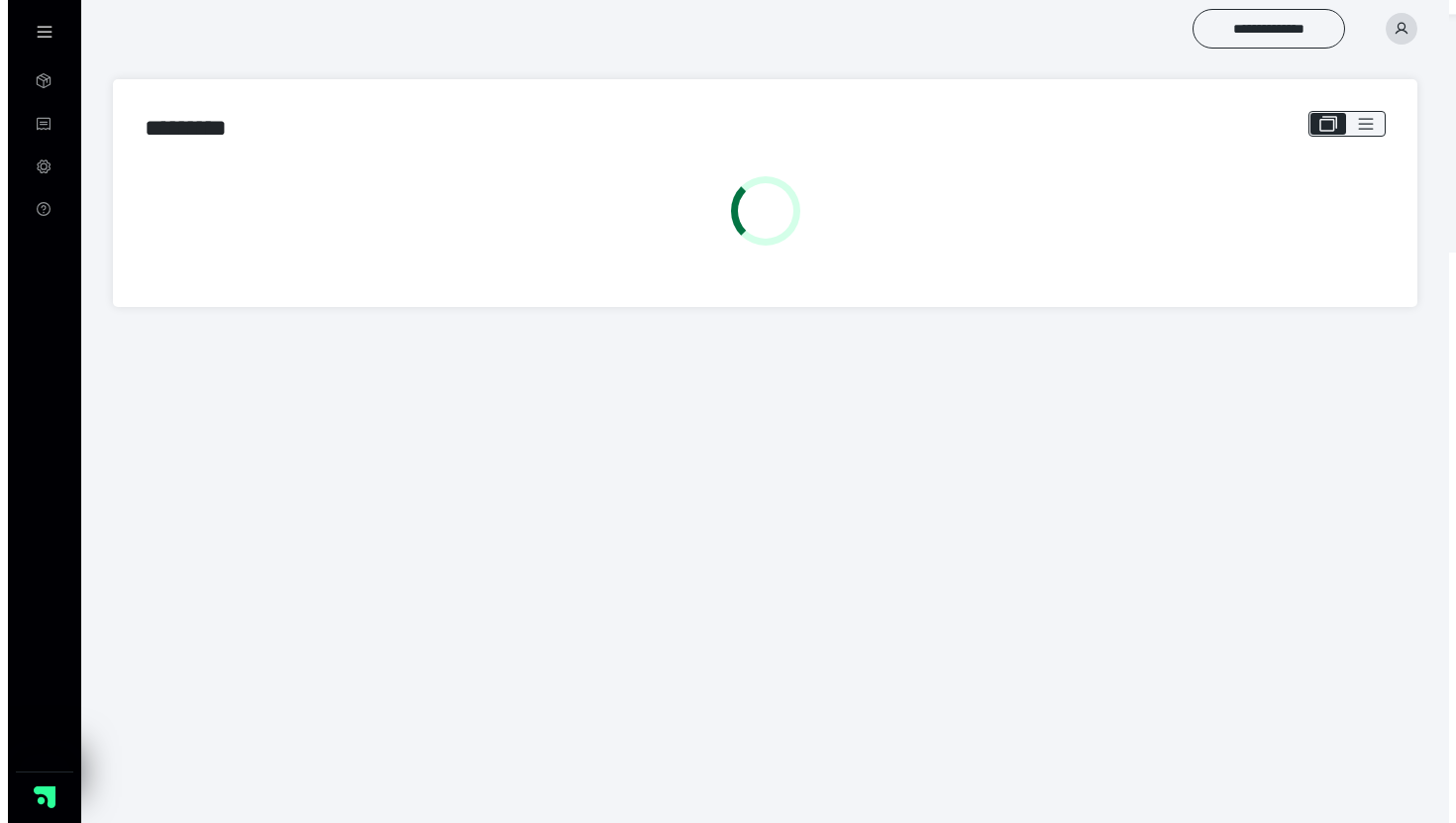 scroll, scrollTop: 0, scrollLeft: 0, axis: both 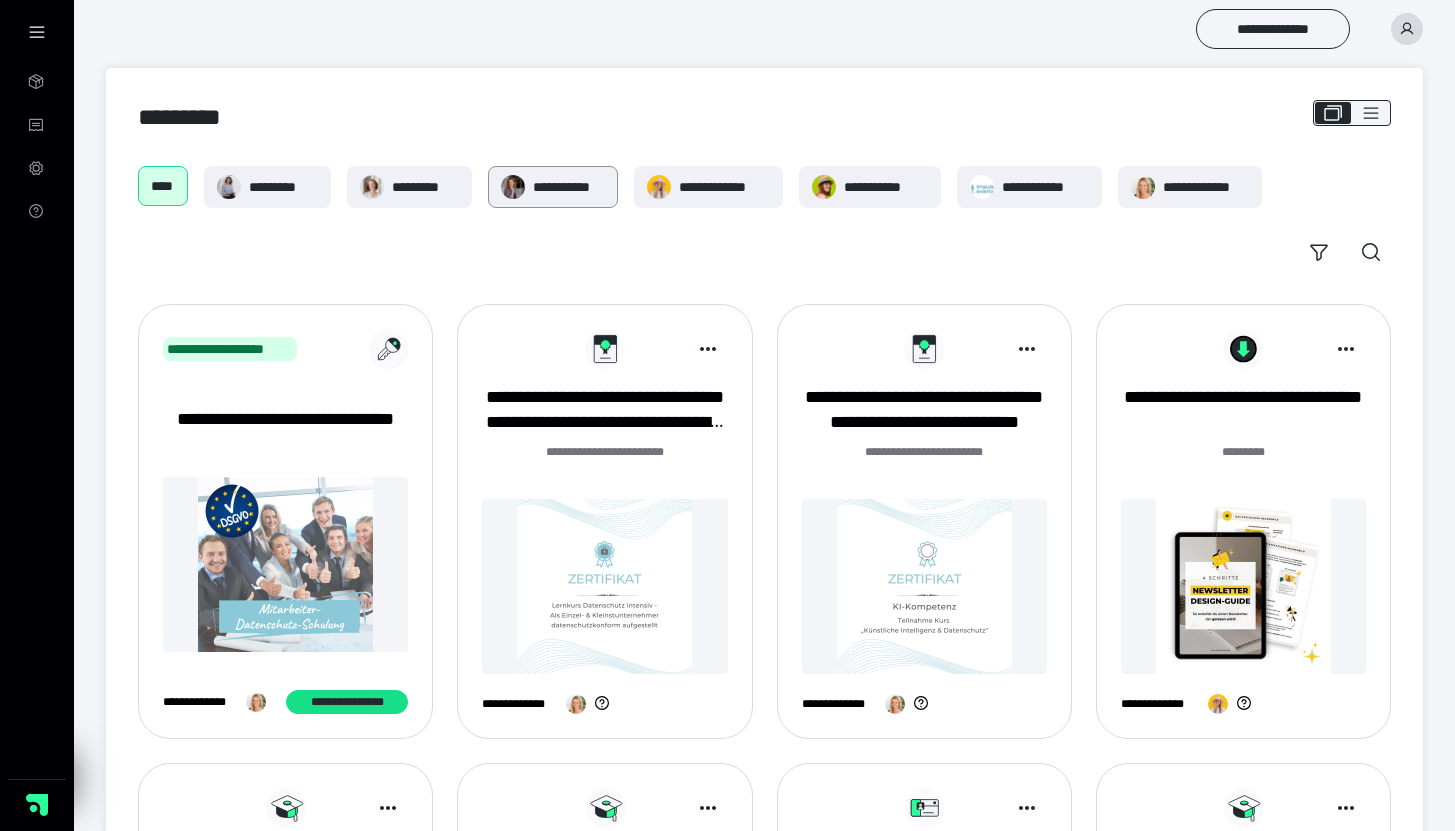 click on "**********" at bounding box center [569, 187] 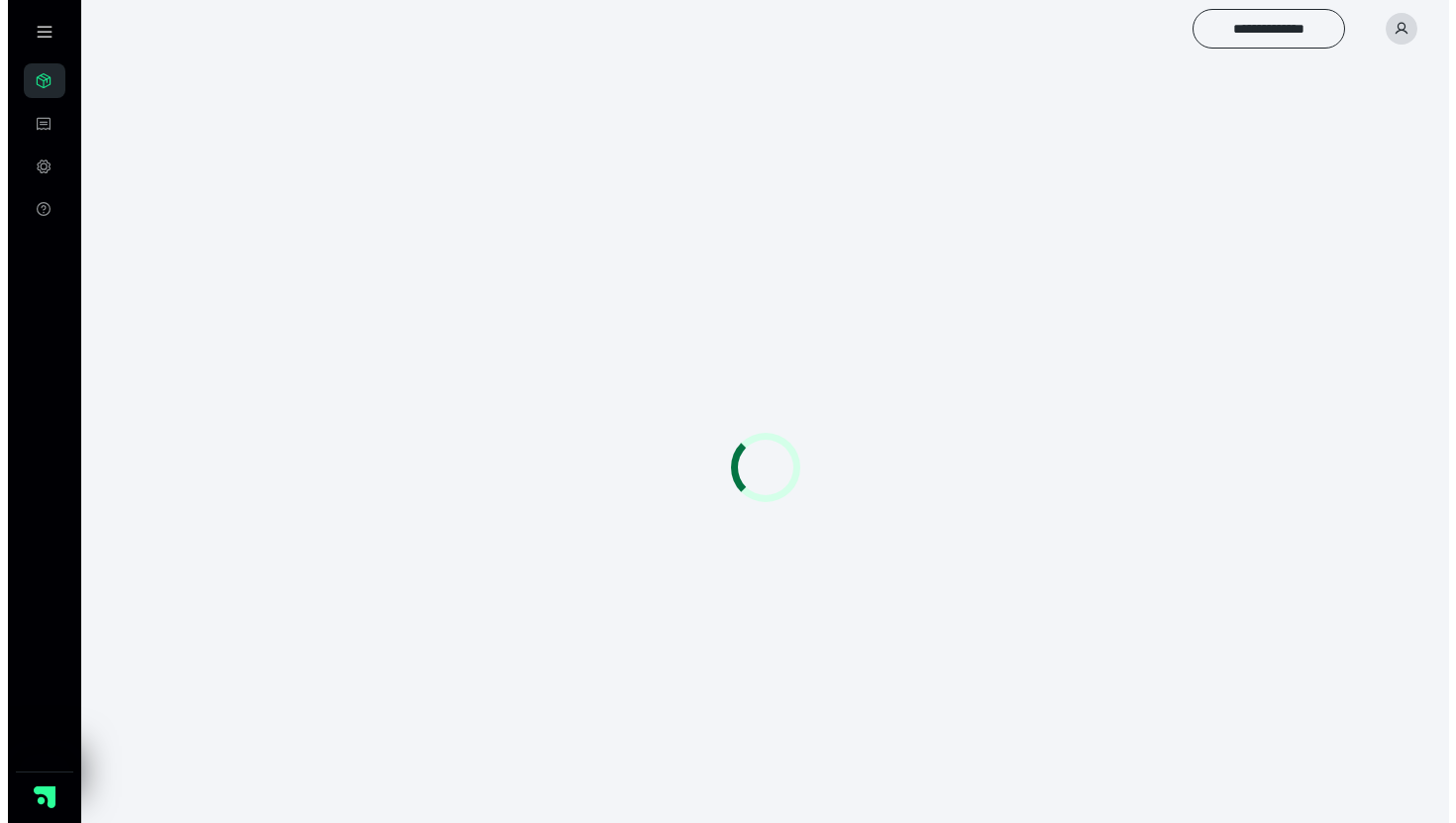 scroll, scrollTop: 0, scrollLeft: 0, axis: both 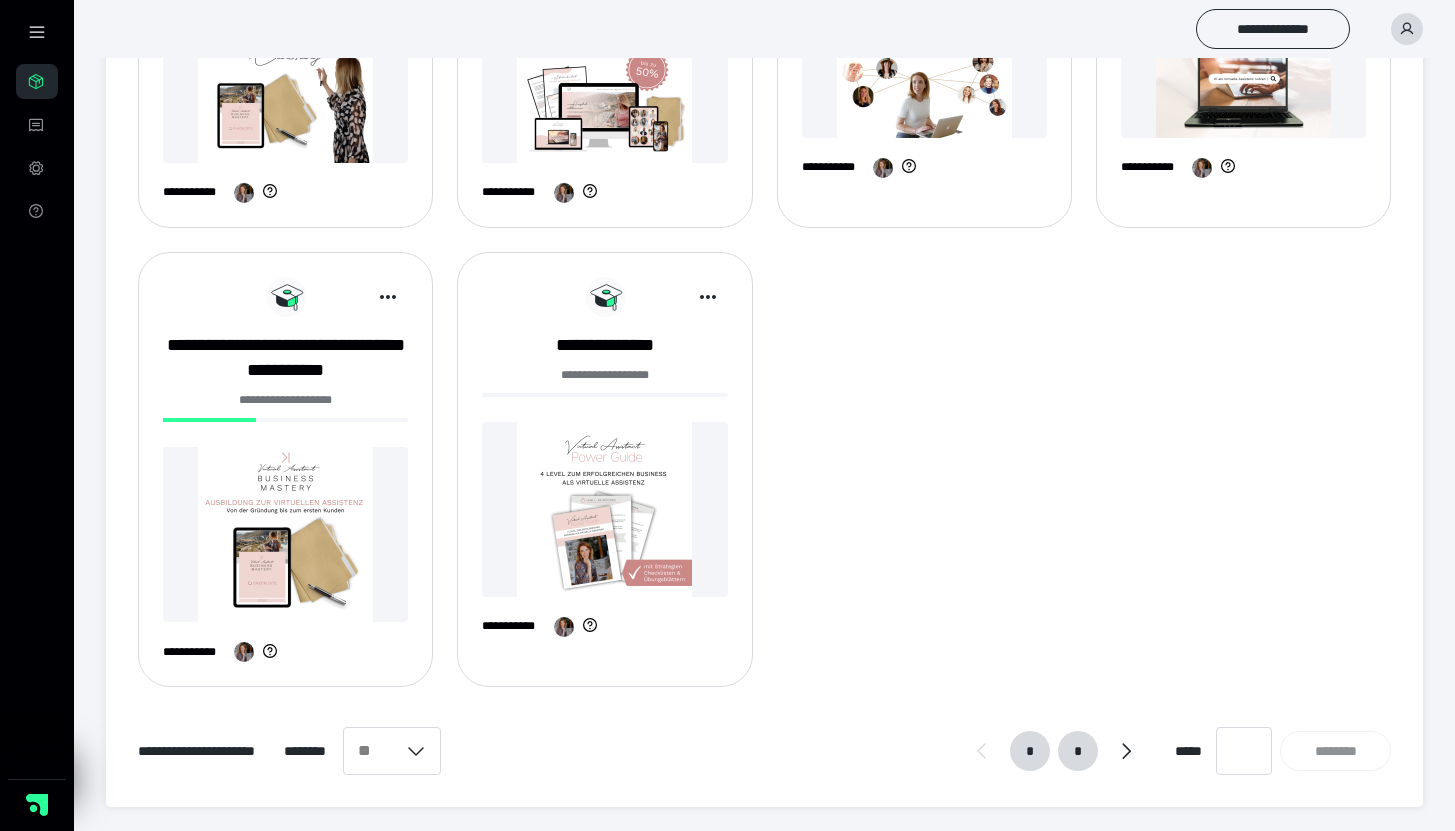 click on "*" at bounding box center [1078, 751] 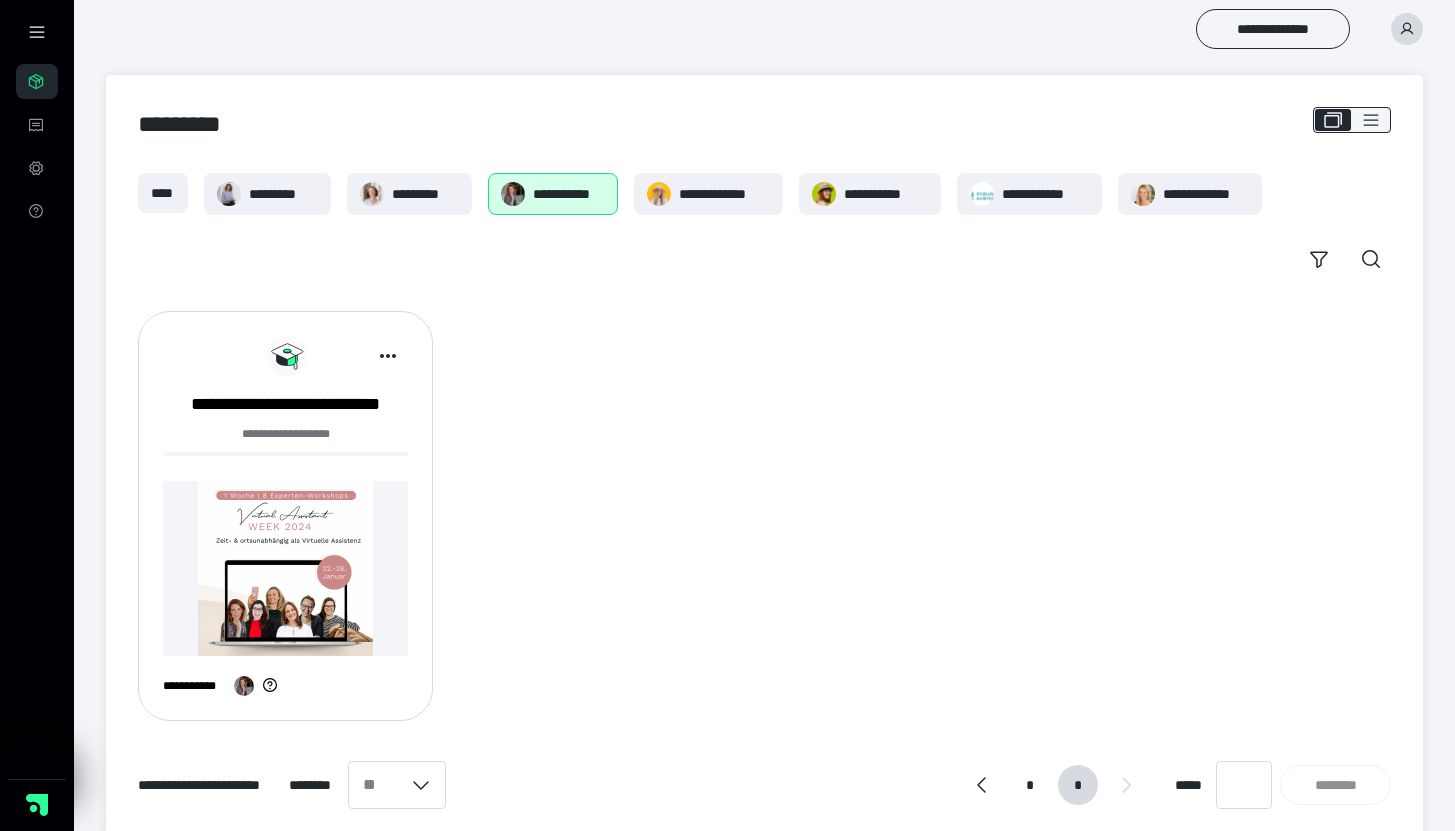scroll, scrollTop: 39, scrollLeft: 0, axis: vertical 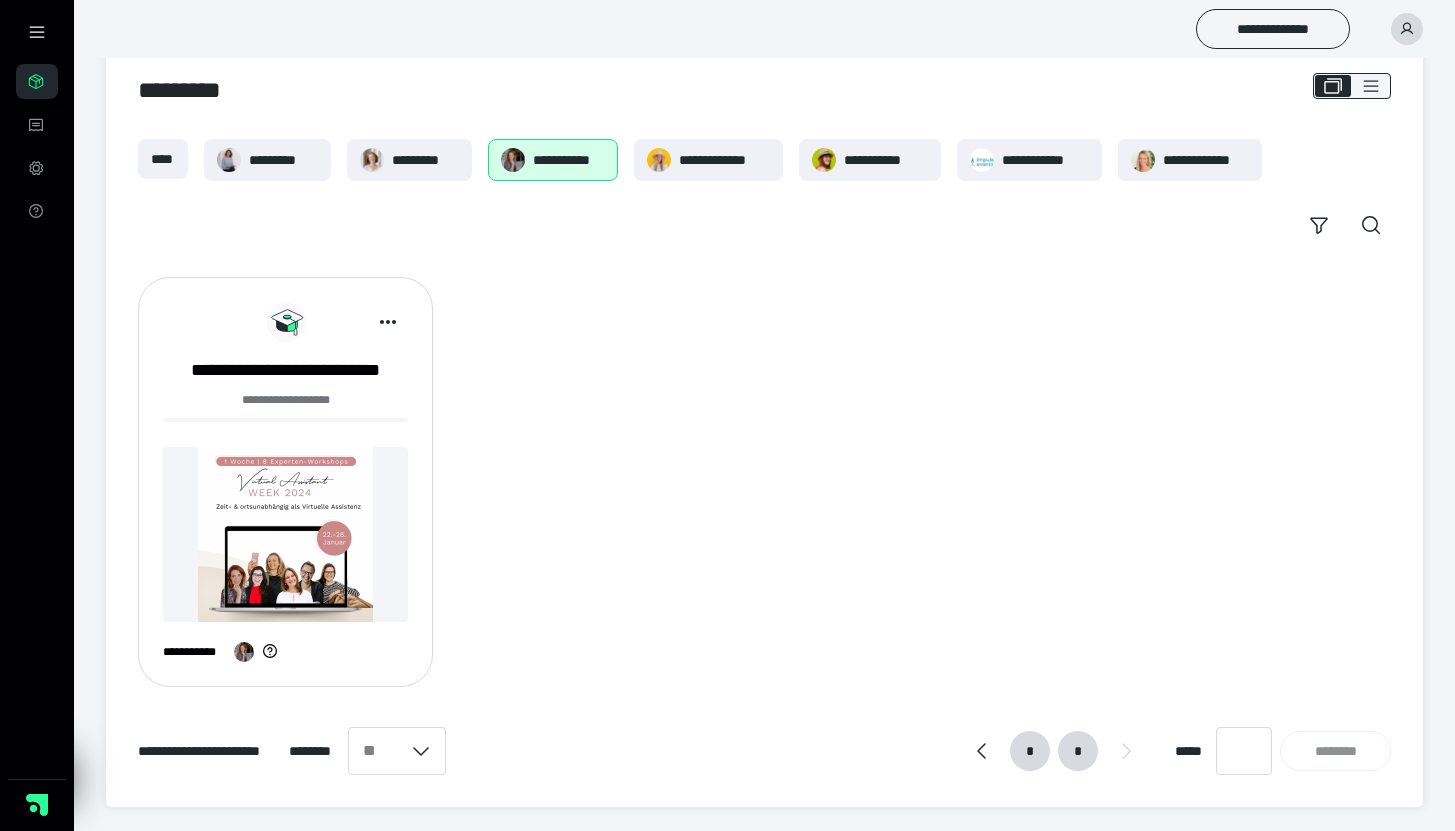 click on "*" at bounding box center [1030, 751] 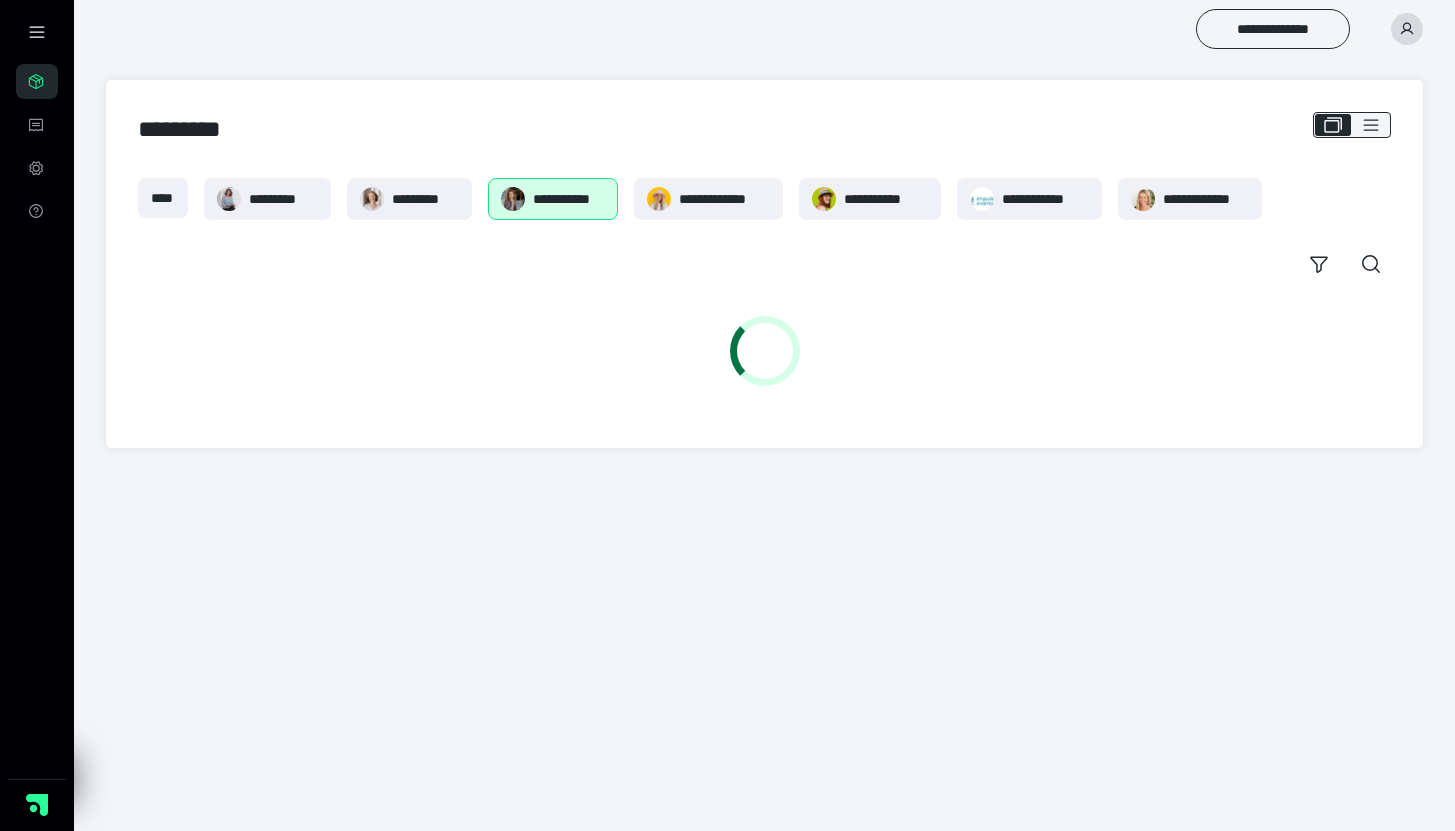 scroll, scrollTop: 0, scrollLeft: 0, axis: both 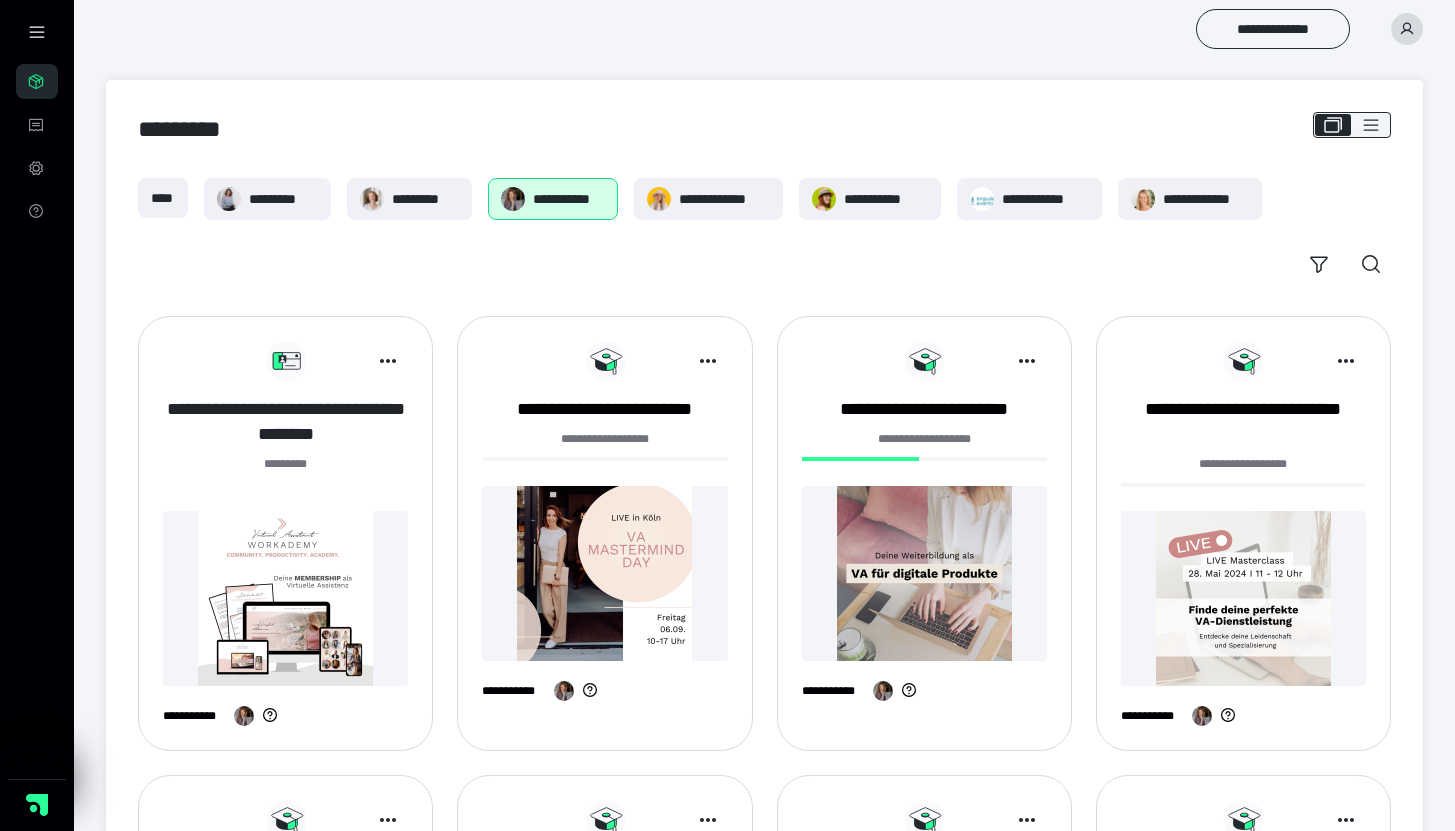 click on "**********" at bounding box center [285, 422] 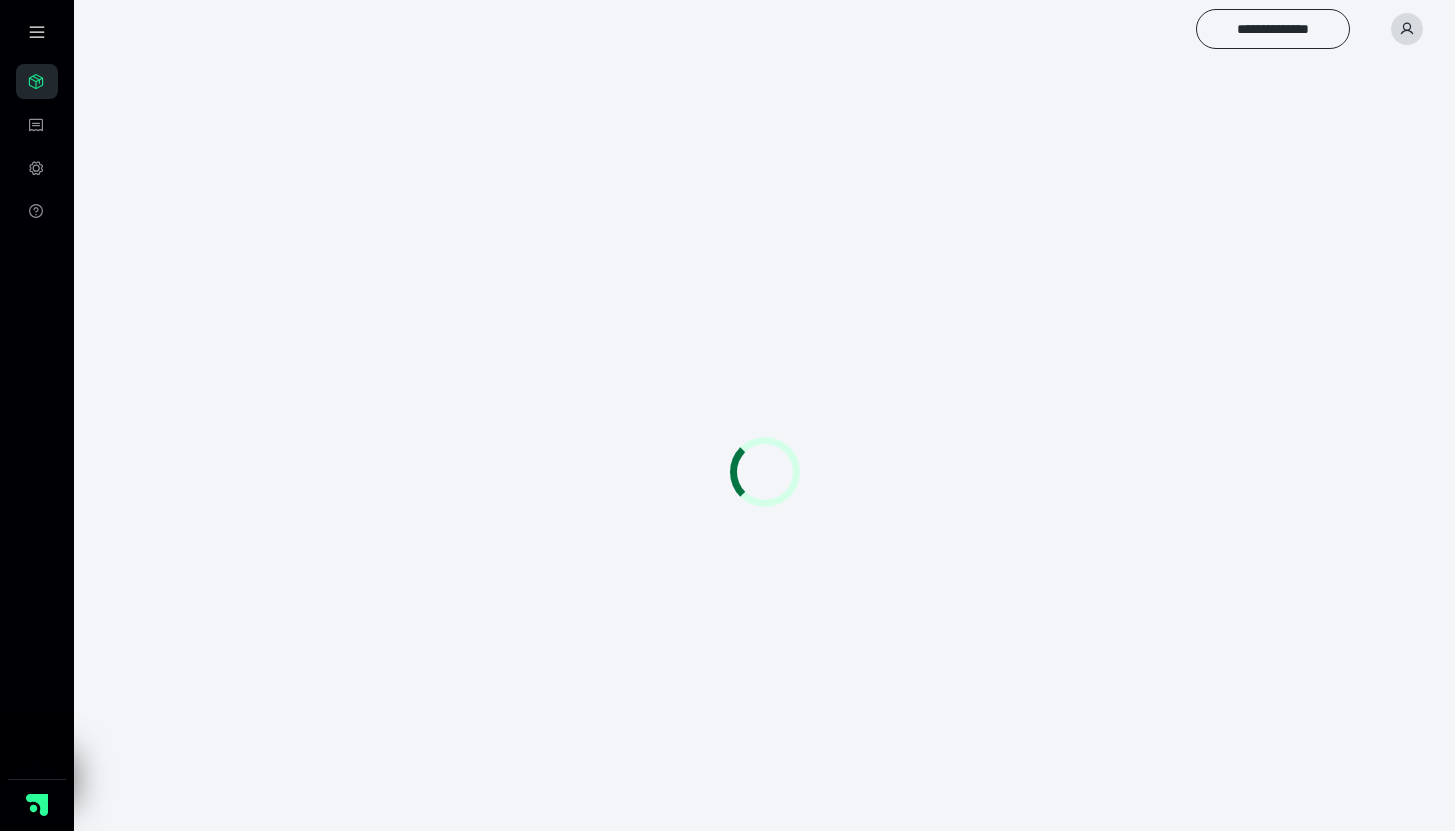 scroll, scrollTop: 0, scrollLeft: 0, axis: both 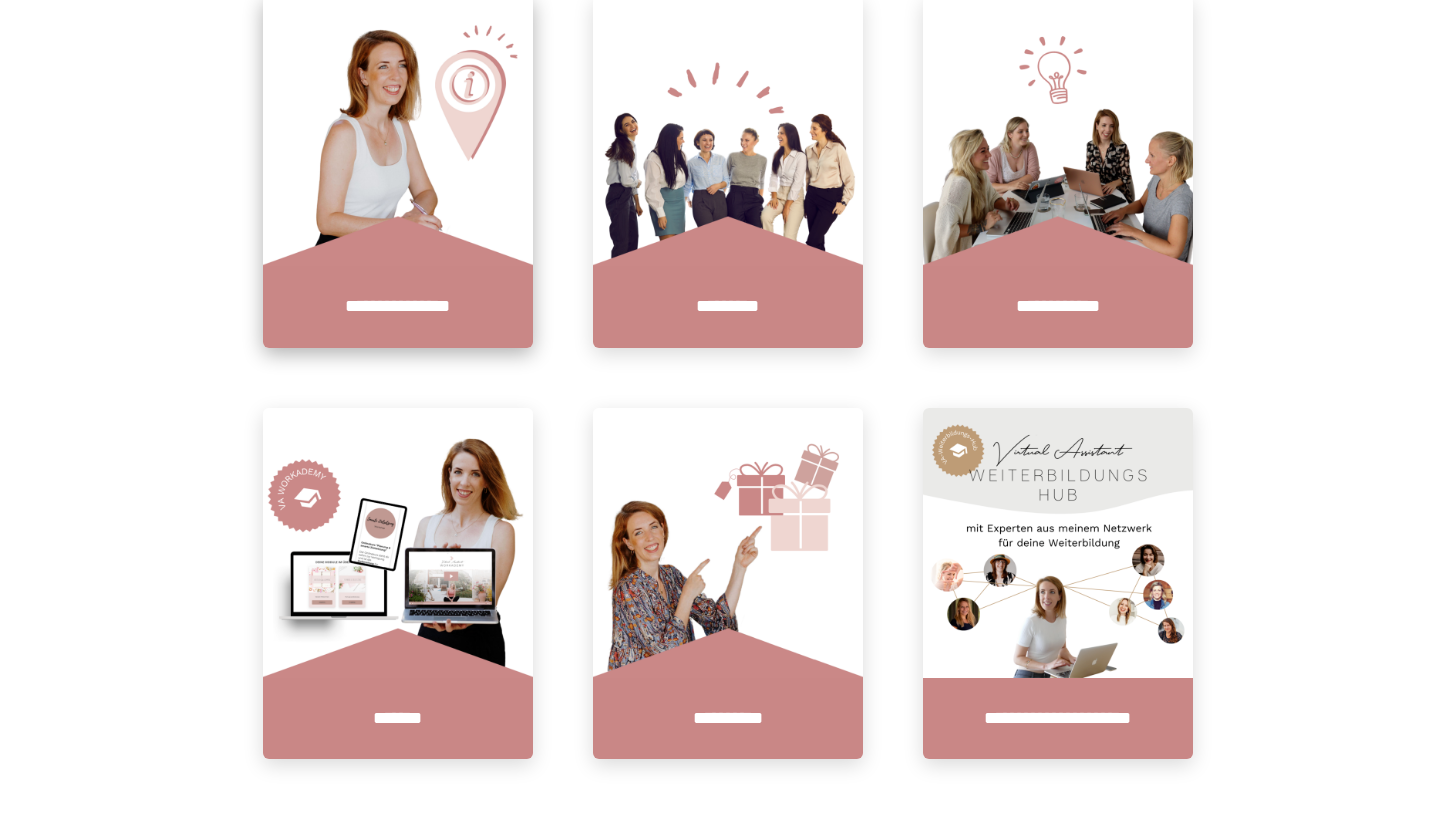 click on "**********" at bounding box center (398, 307) 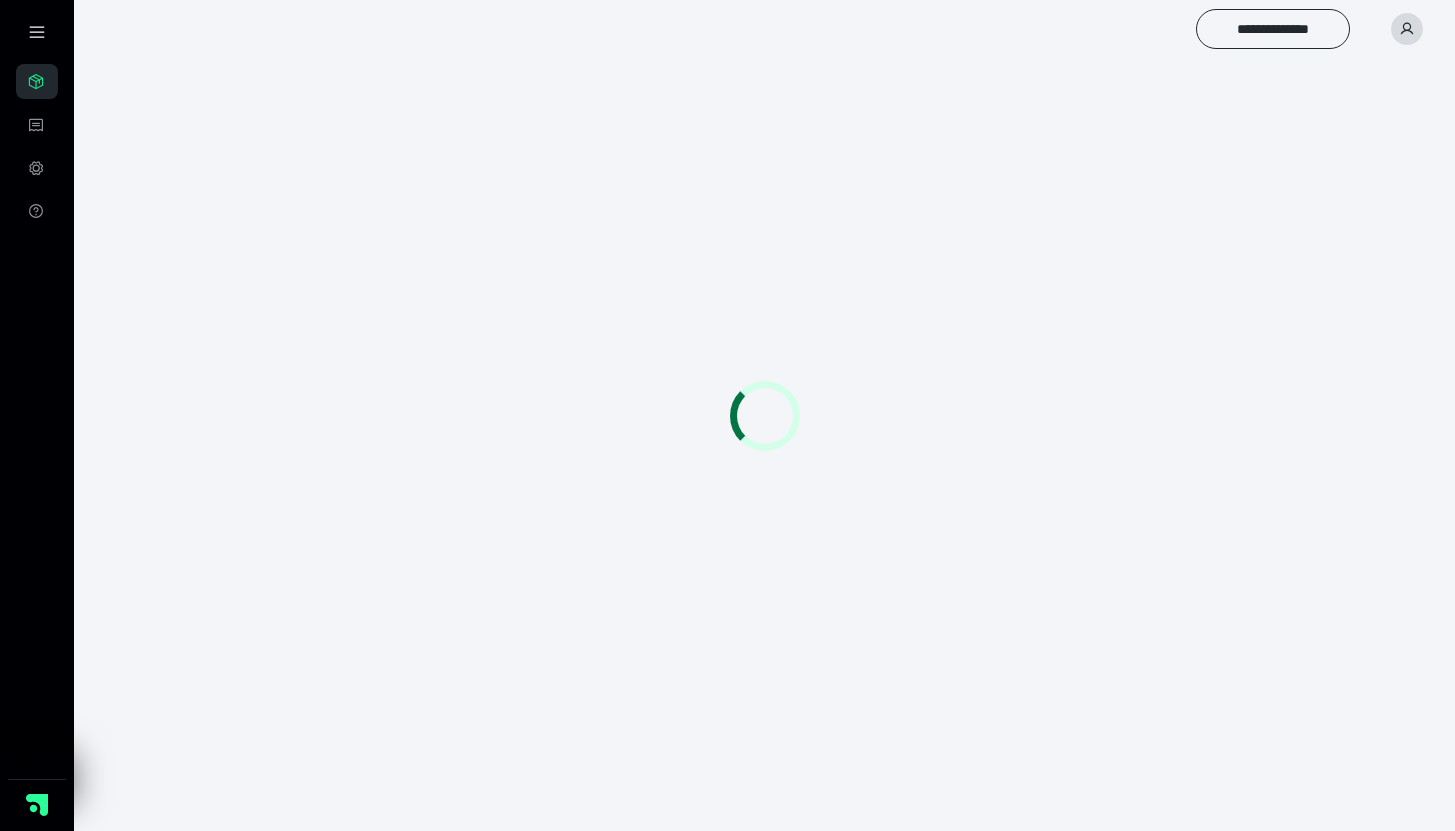 scroll, scrollTop: 0, scrollLeft: 0, axis: both 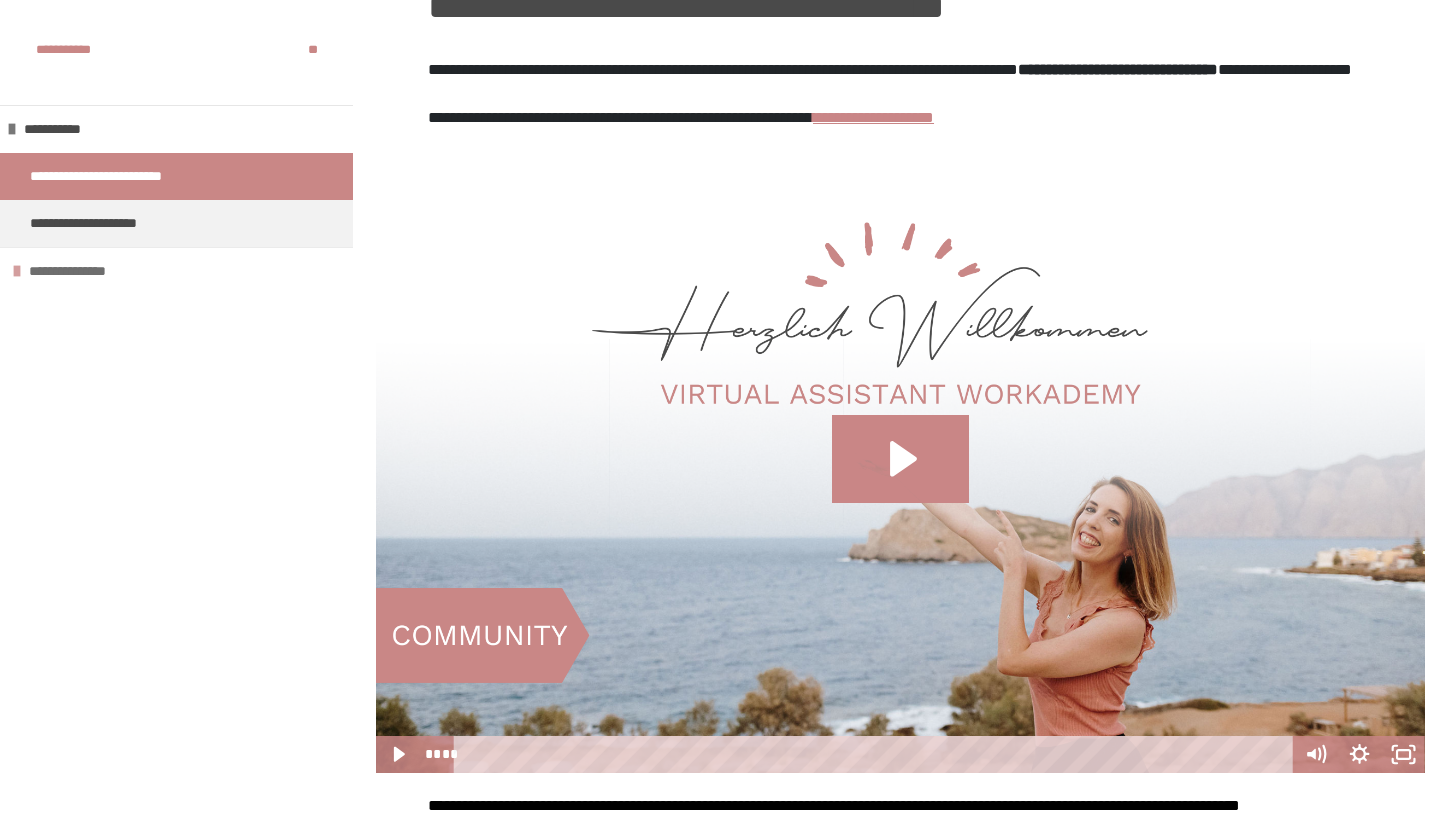 click on "**********" at bounding box center [82, 271] 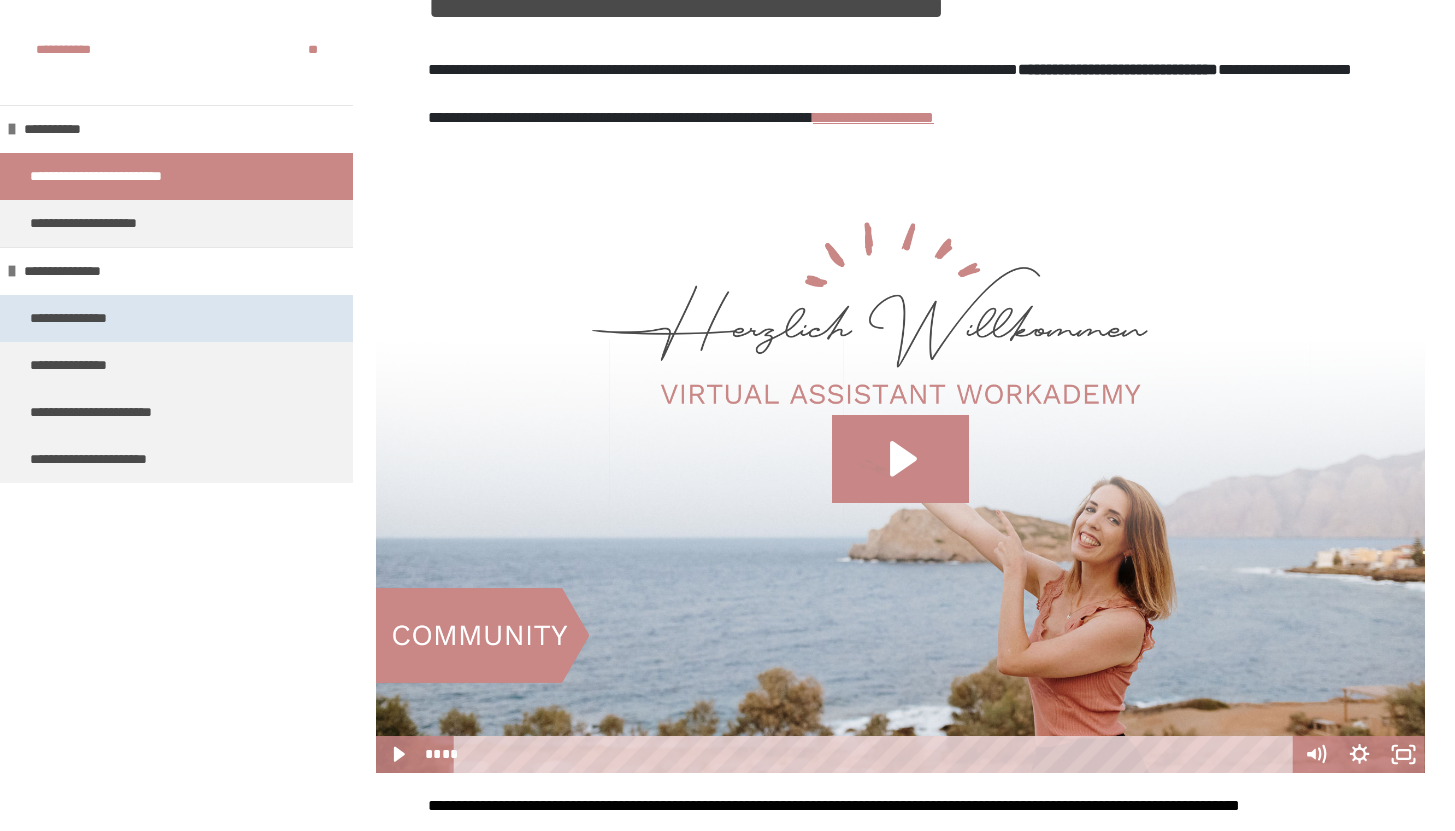click on "**********" at bounding box center (85, 318) 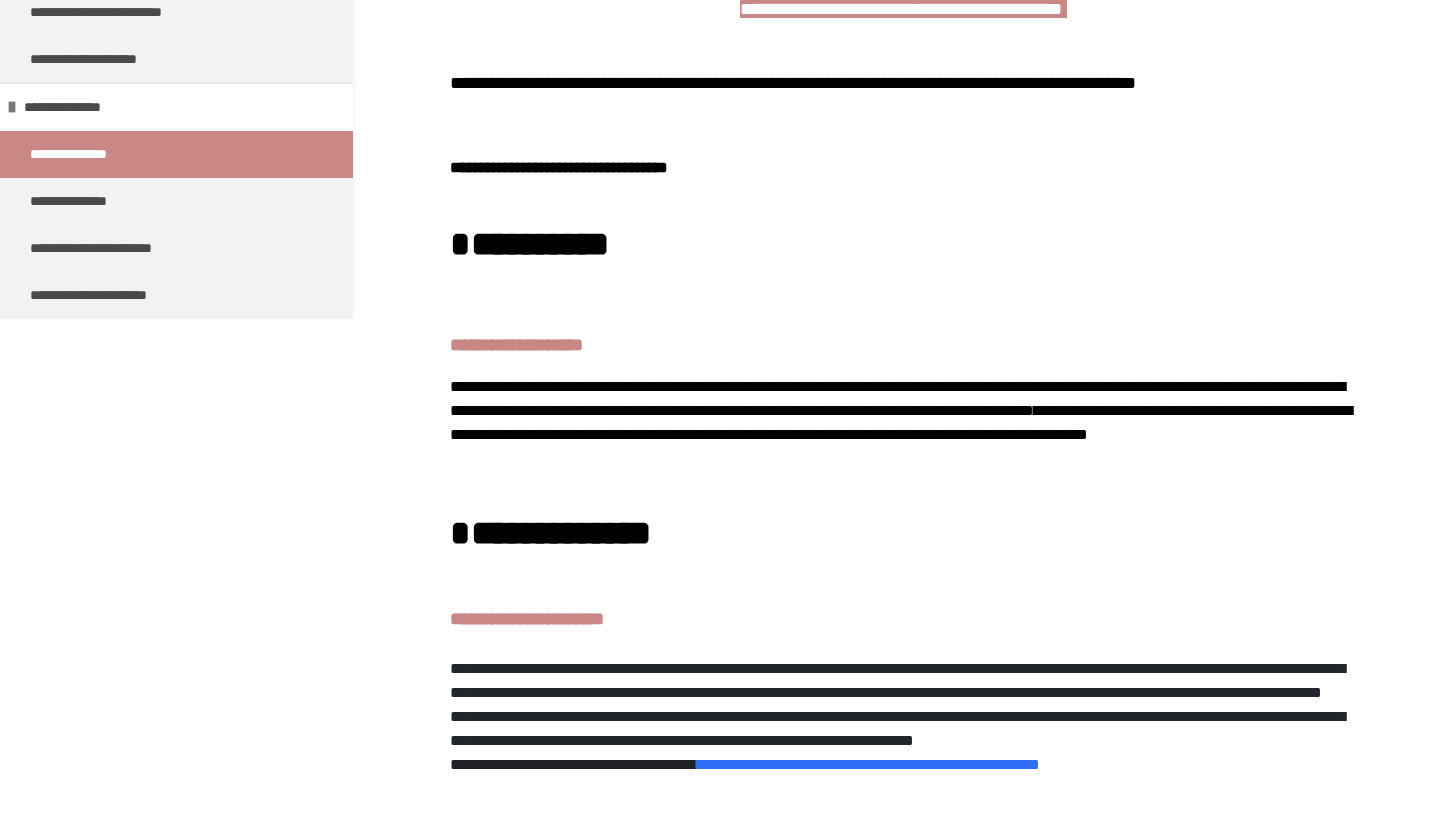 scroll, scrollTop: 0, scrollLeft: 0, axis: both 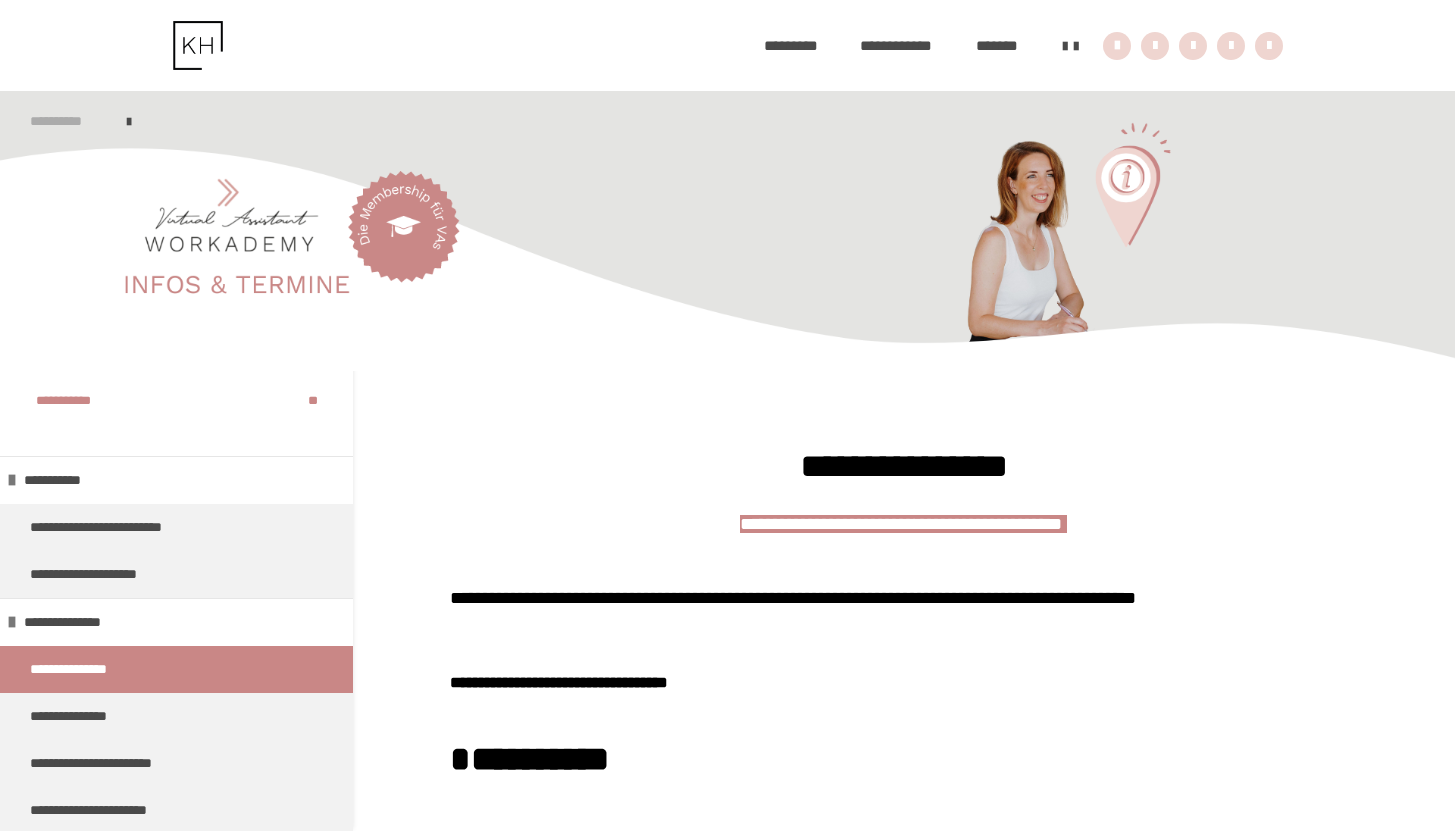 click on "**********" at bounding box center (68, 121) 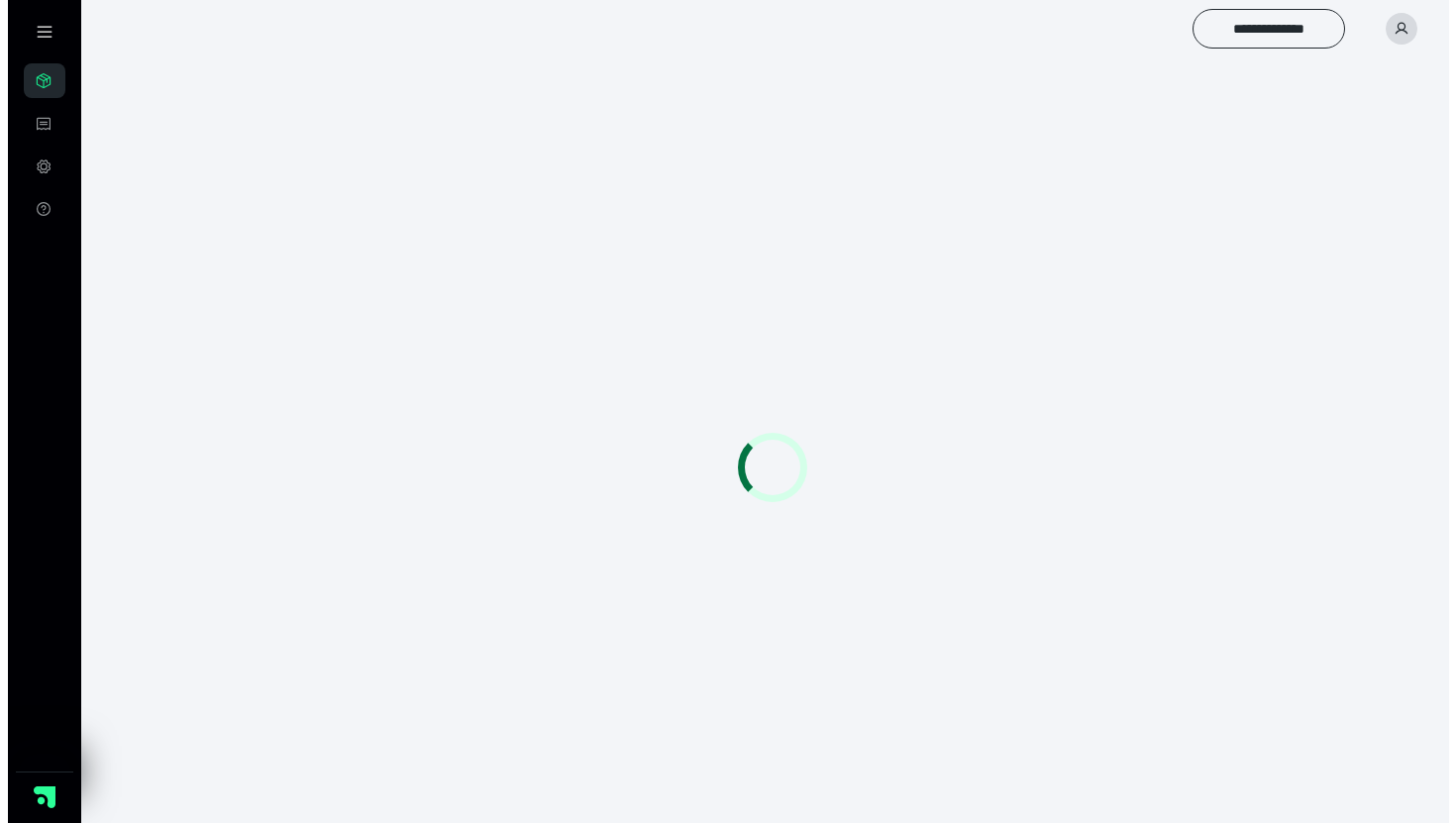 scroll, scrollTop: 0, scrollLeft: 0, axis: both 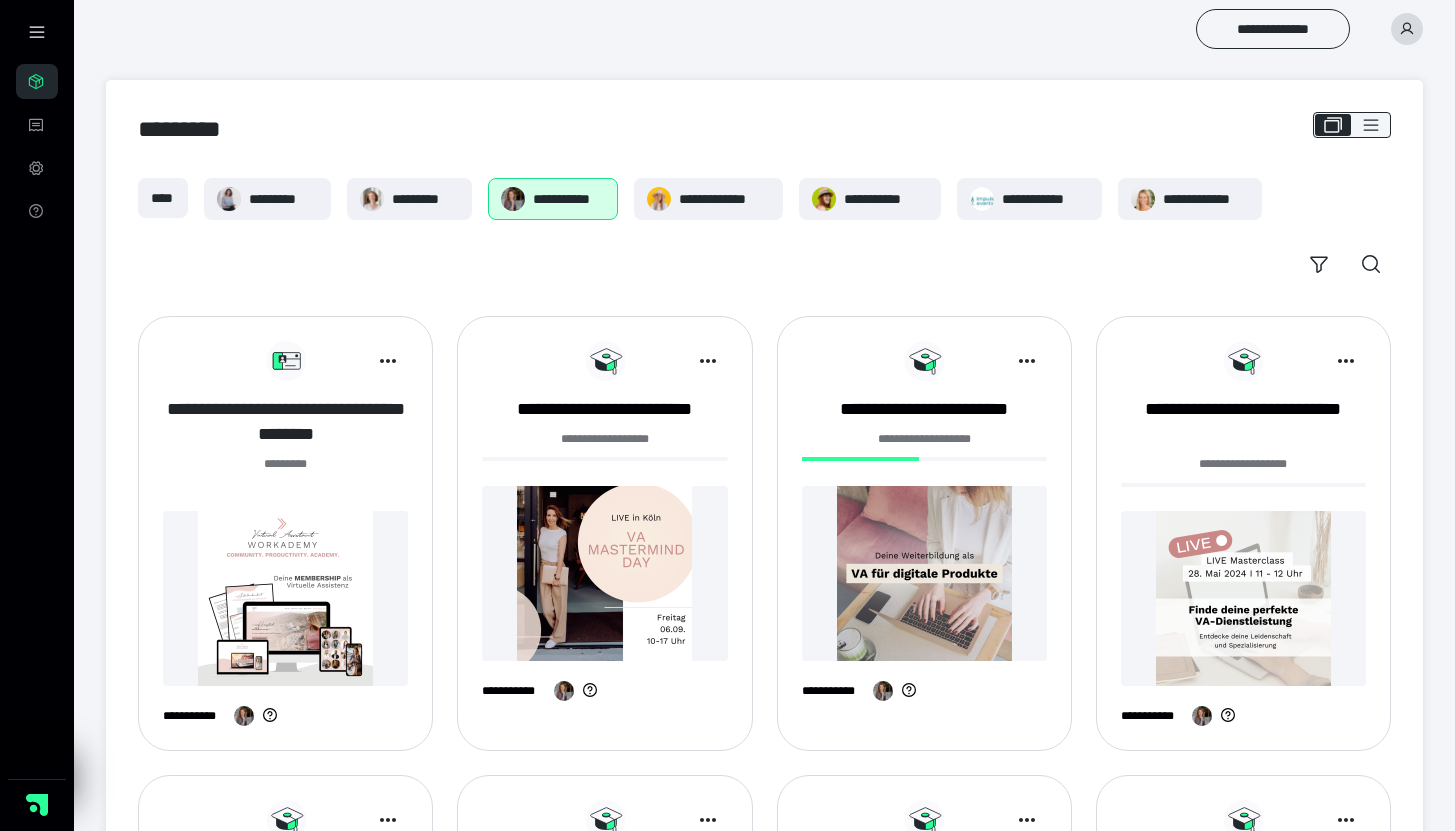 click on "**********" at bounding box center [285, 422] 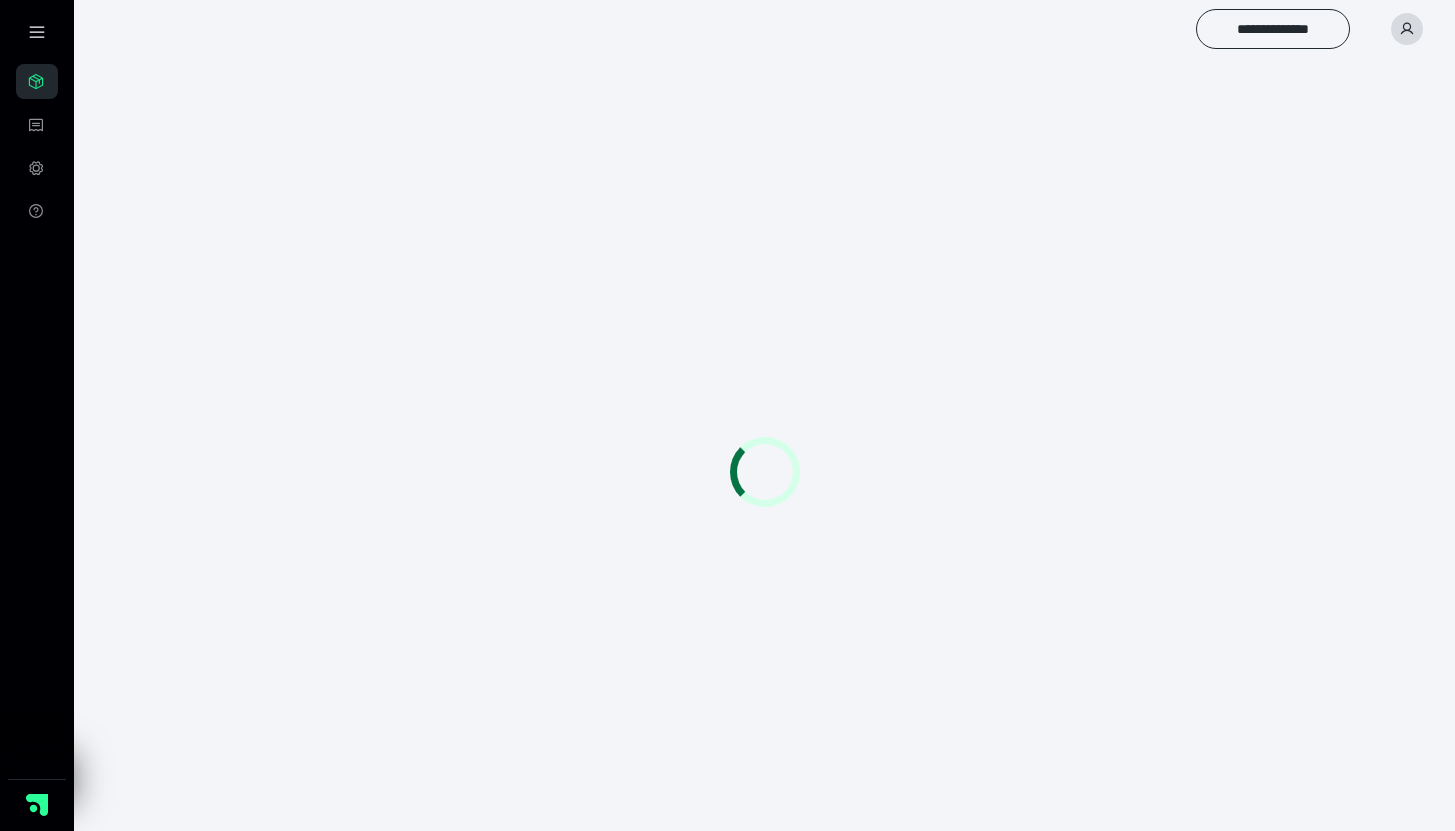 scroll, scrollTop: 0, scrollLeft: 0, axis: both 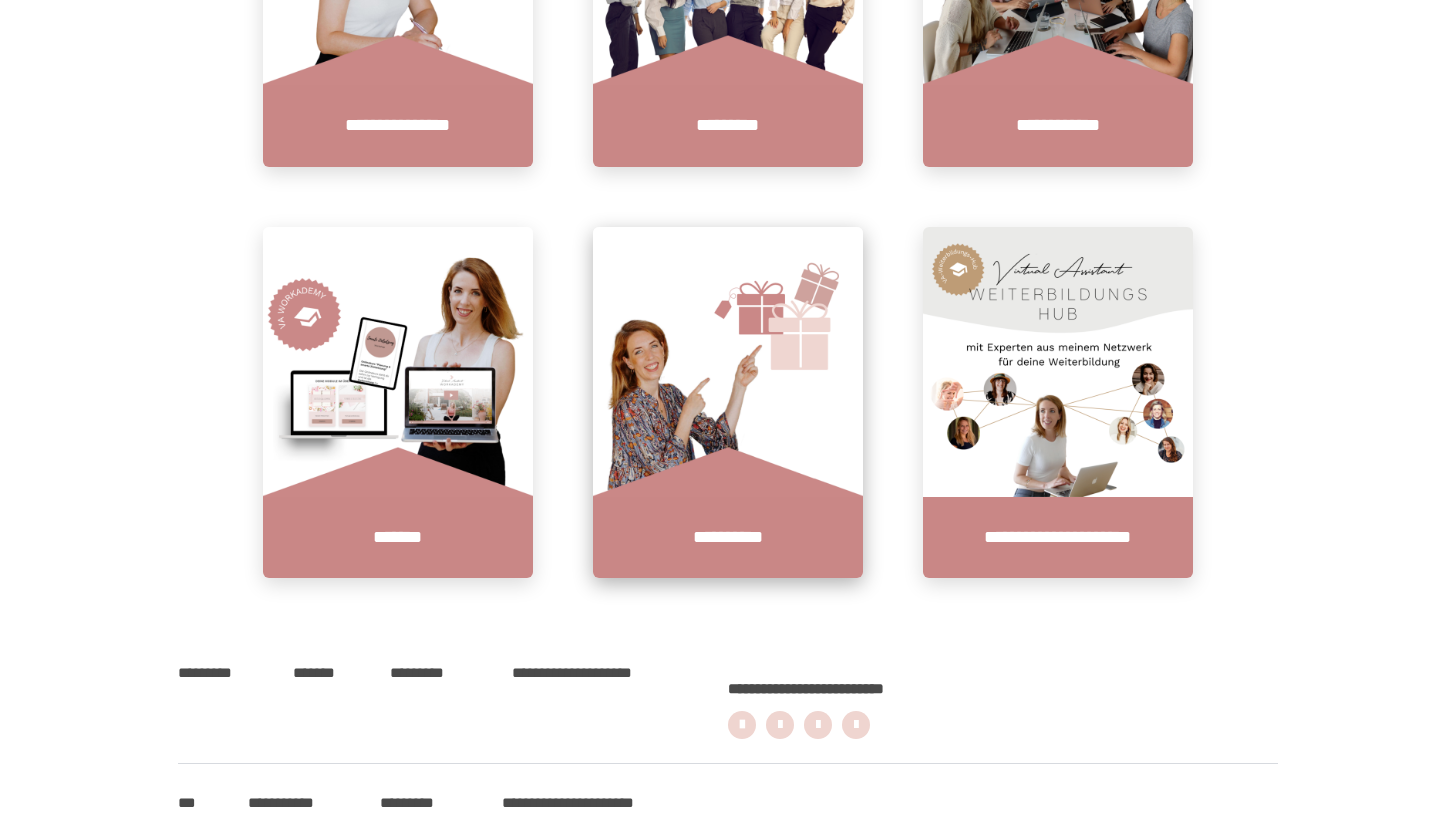 click on "**********" at bounding box center [728, 538] 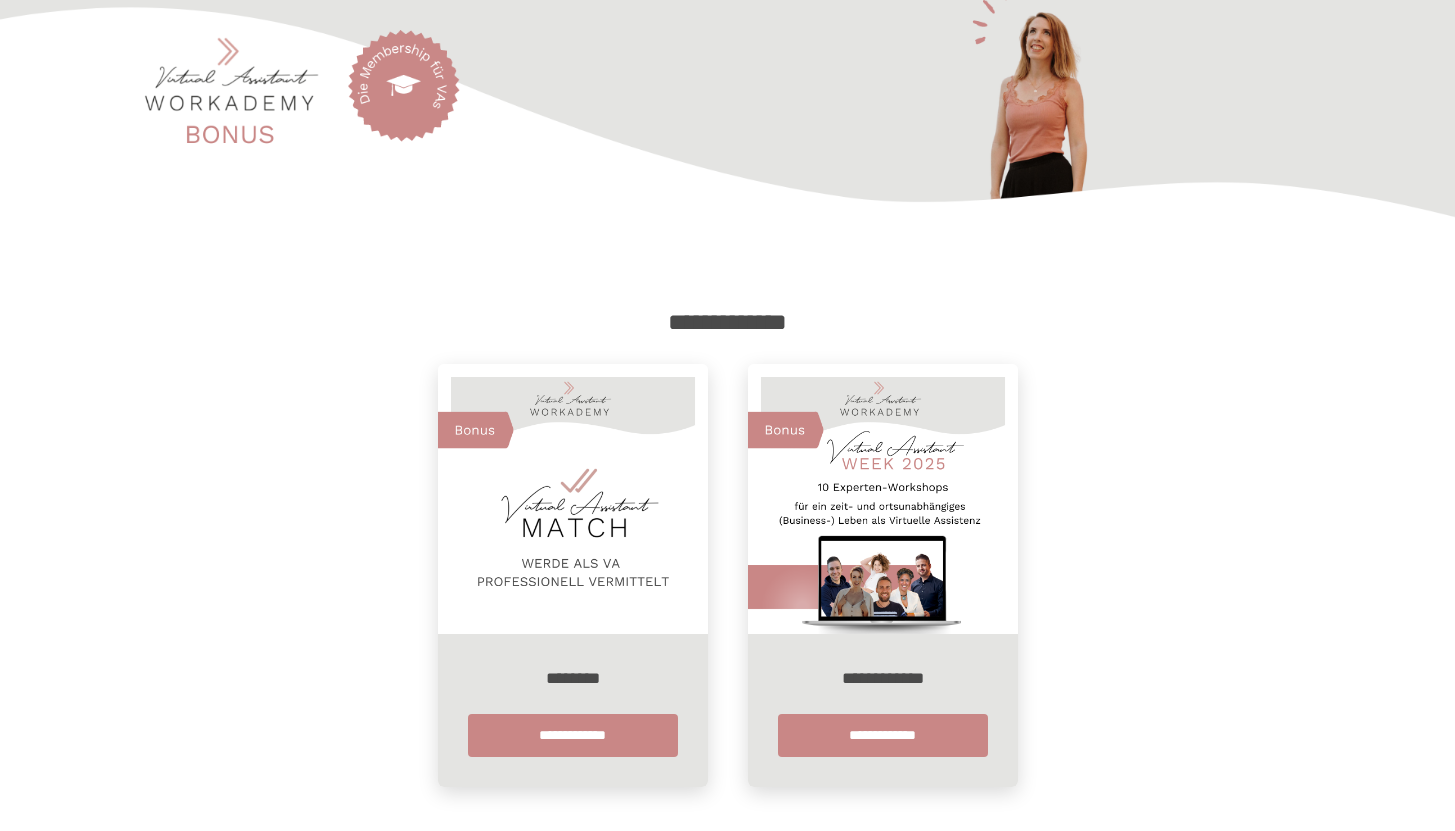 scroll, scrollTop: 157, scrollLeft: 0, axis: vertical 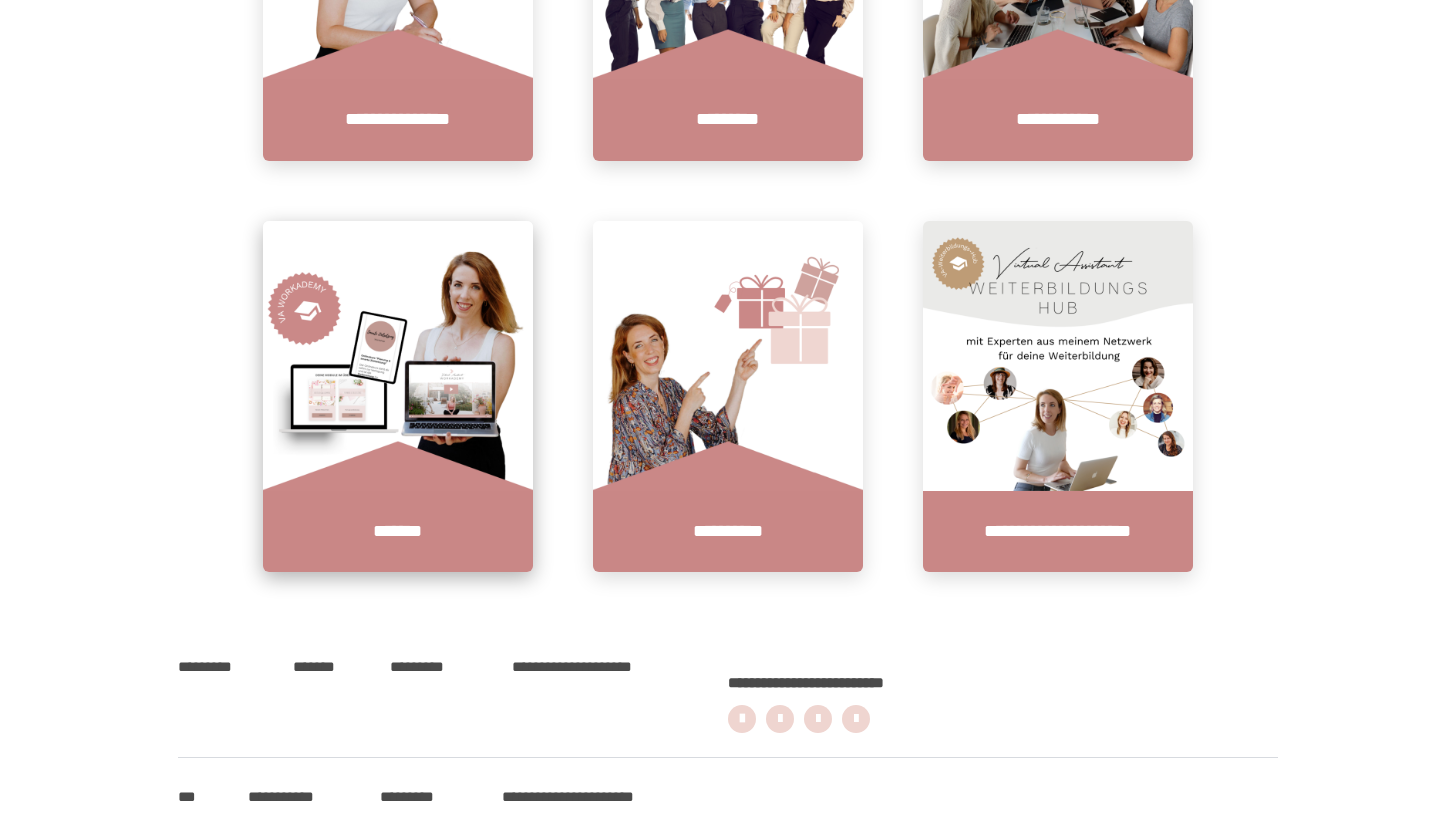click on "*******" at bounding box center (398, 532) 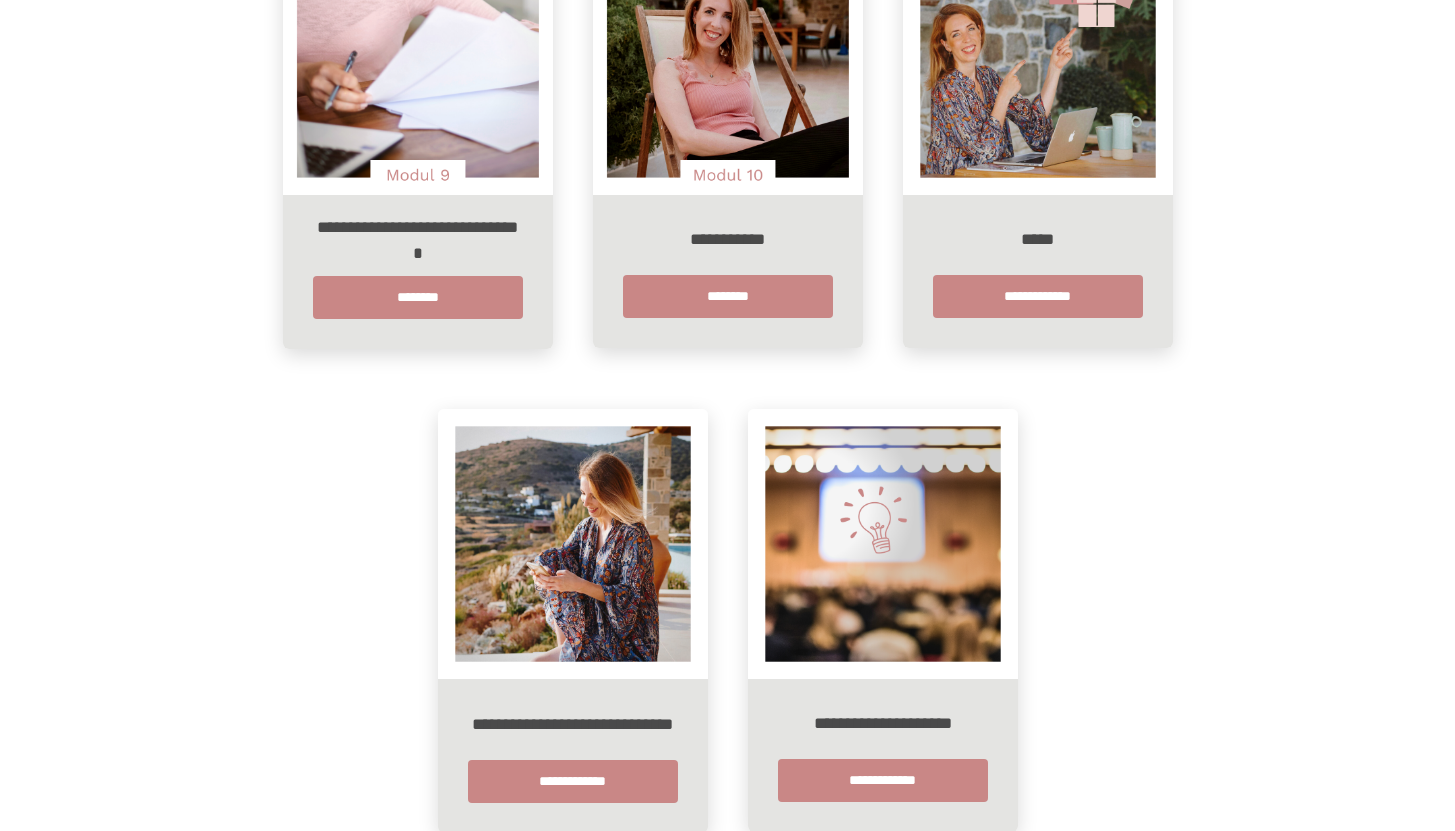 scroll, scrollTop: 2093, scrollLeft: 0, axis: vertical 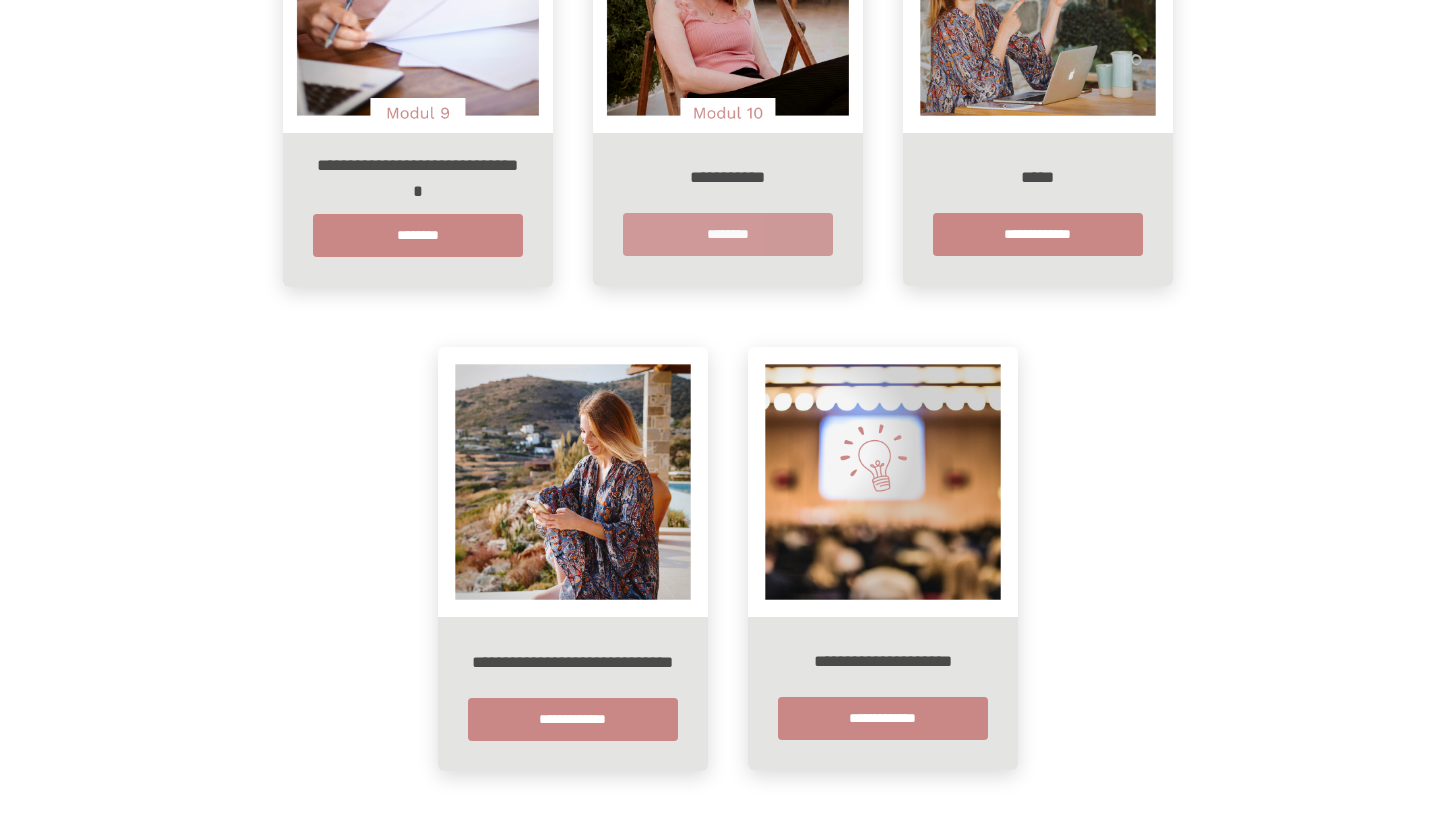 click on "********" at bounding box center (728, 234) 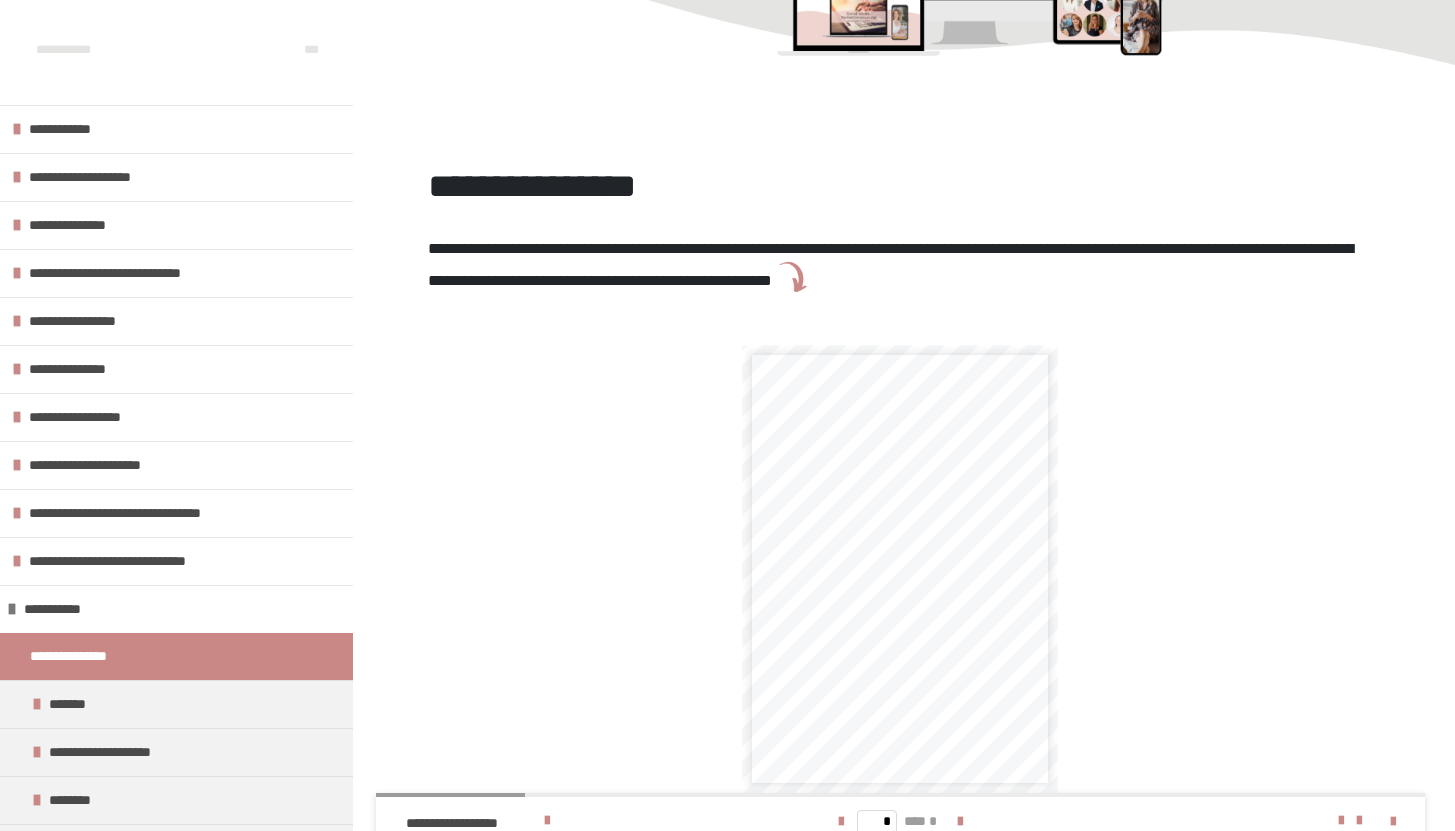 scroll, scrollTop: 445, scrollLeft: 0, axis: vertical 